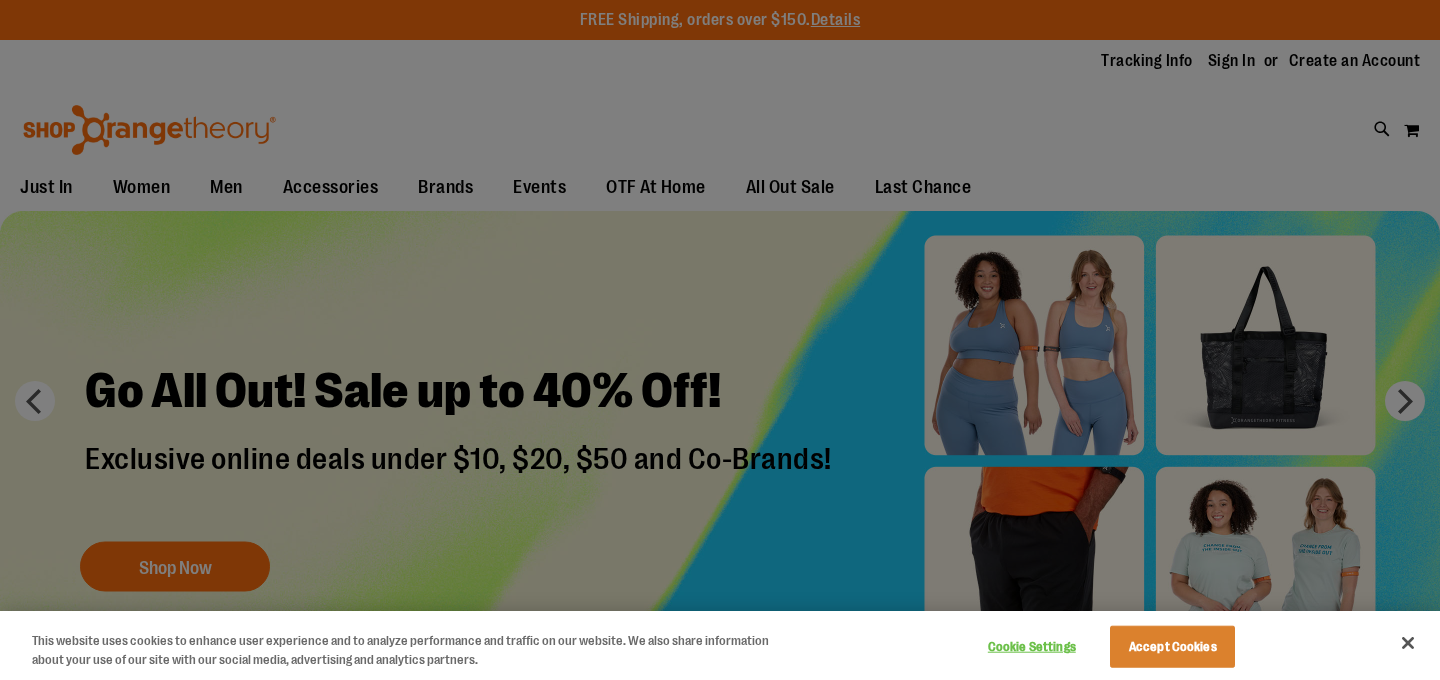 scroll, scrollTop: 0, scrollLeft: 0, axis: both 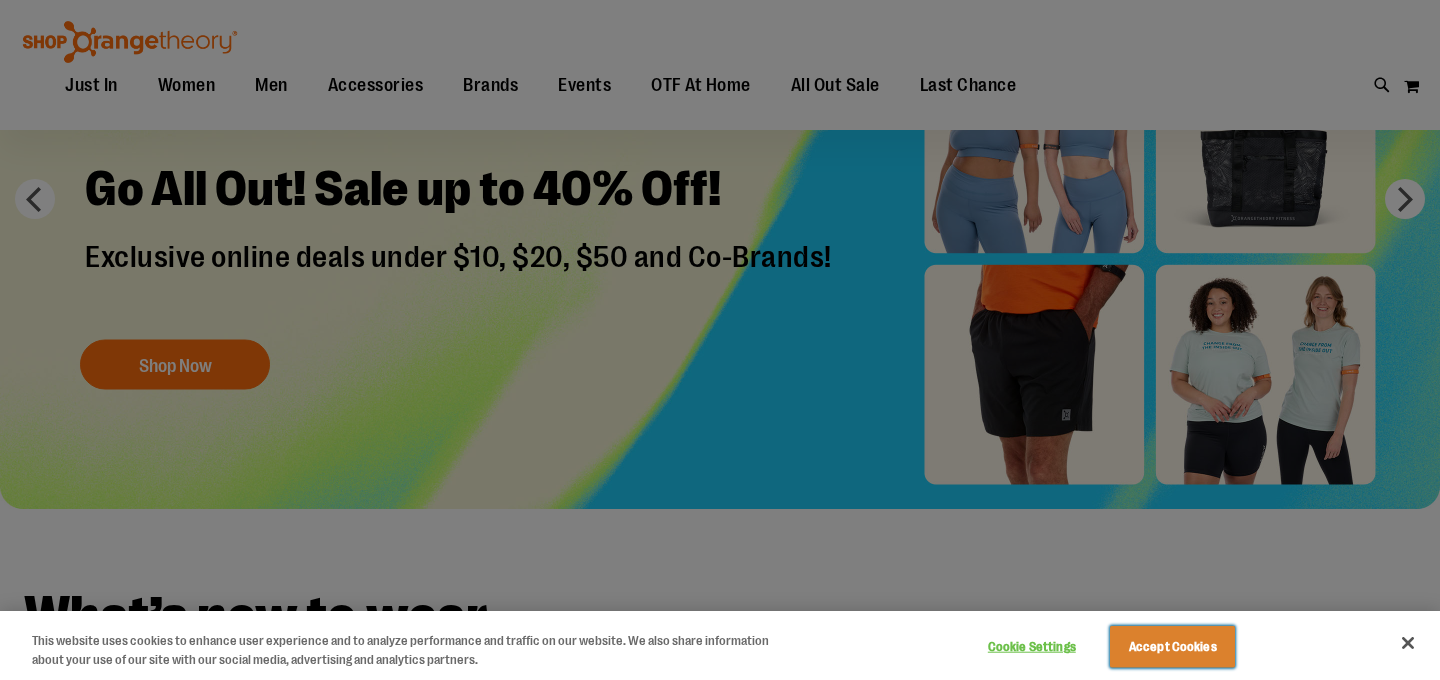 click on "Accept Cookies" at bounding box center (1172, 647) 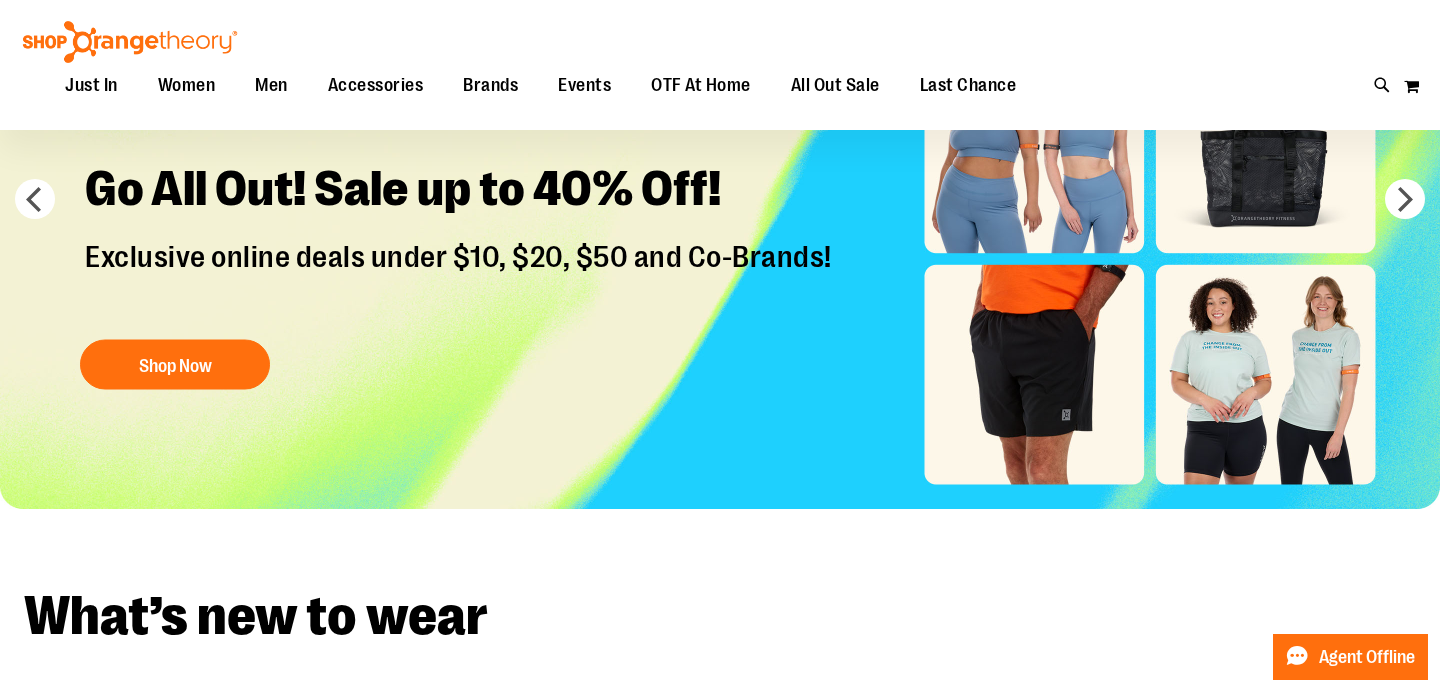click on "Go All Out! Sale up to 40% Off!
Exclusive online deals under $10, $20, $50 and Co-Brands!
Shop Now" at bounding box center [461, 272] 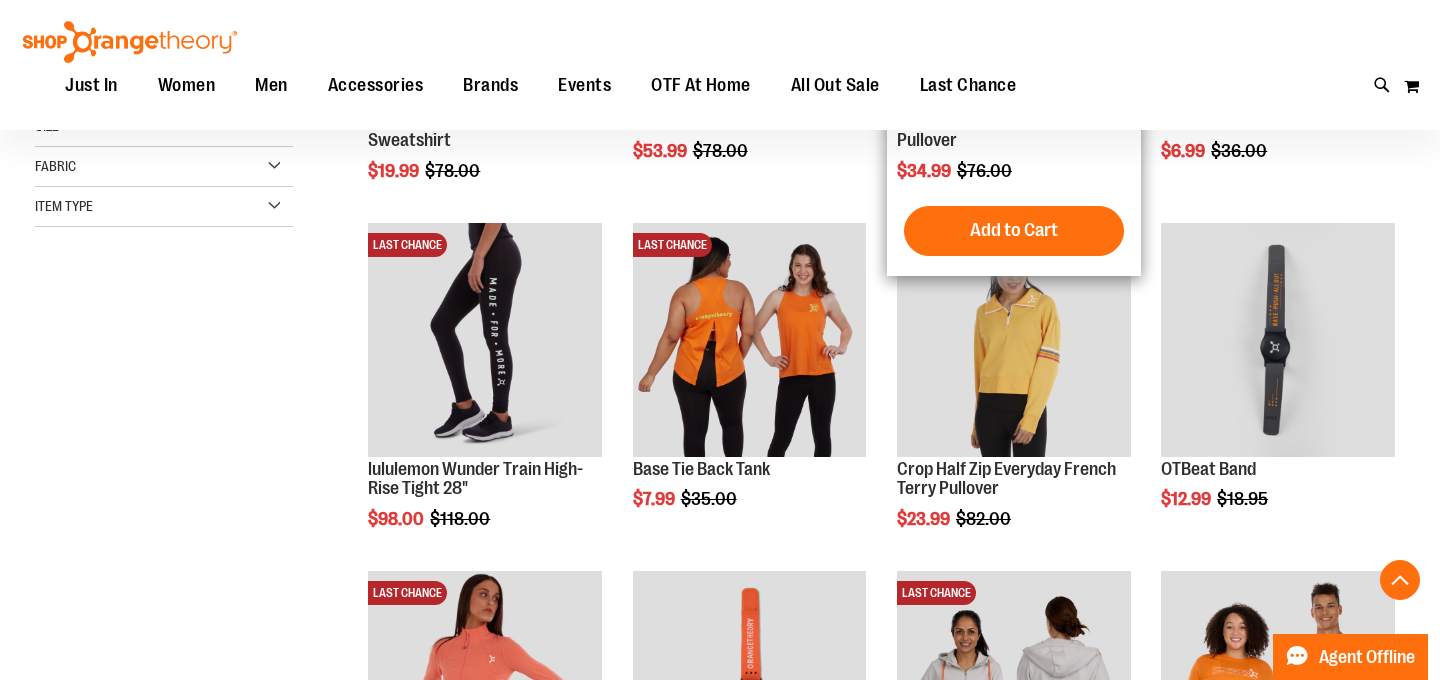 scroll, scrollTop: 523, scrollLeft: 0, axis: vertical 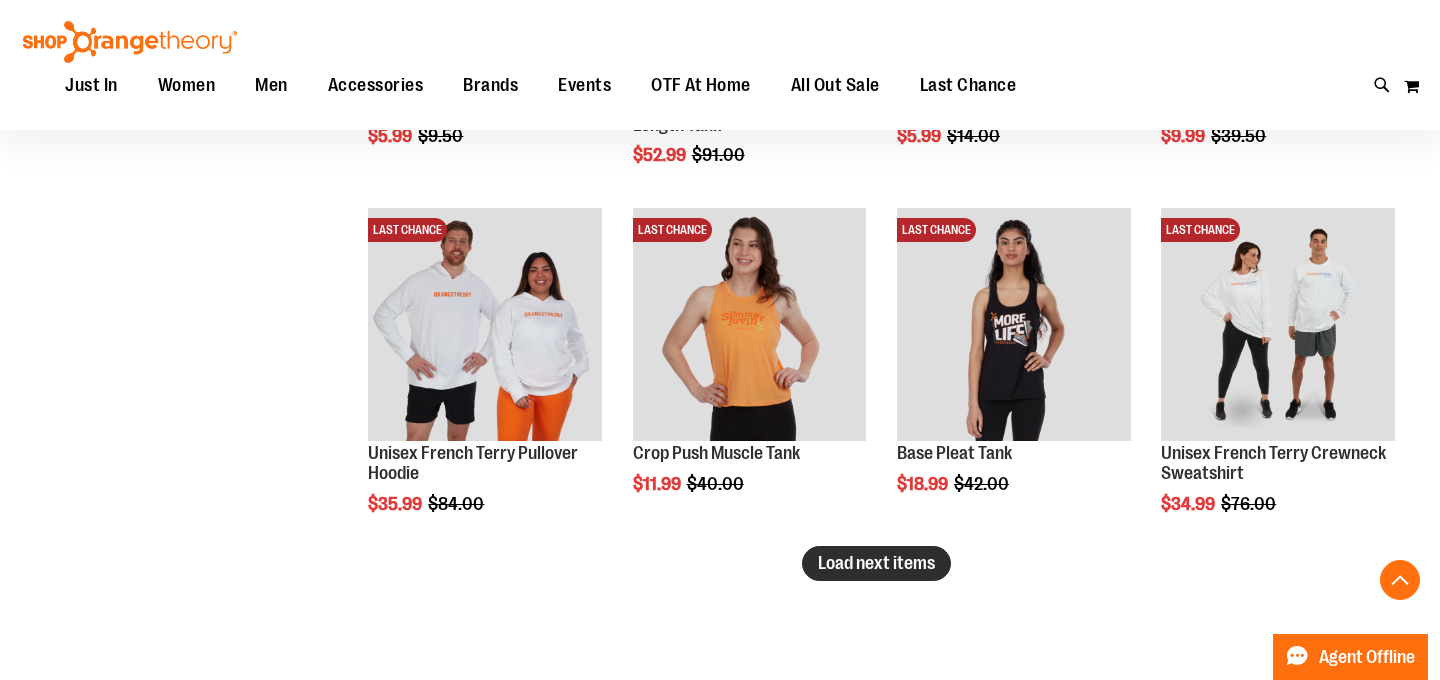 click on "Load next items" at bounding box center [876, 563] 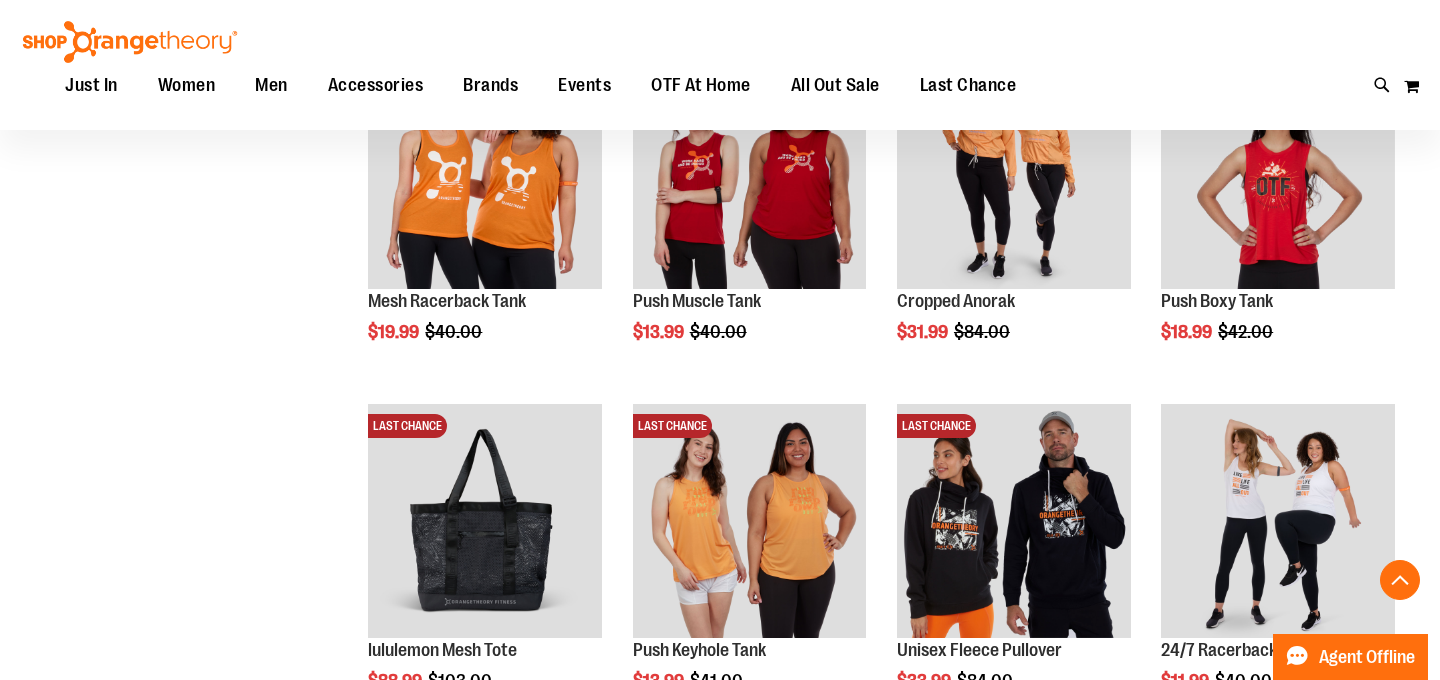 scroll, scrollTop: 4155, scrollLeft: 0, axis: vertical 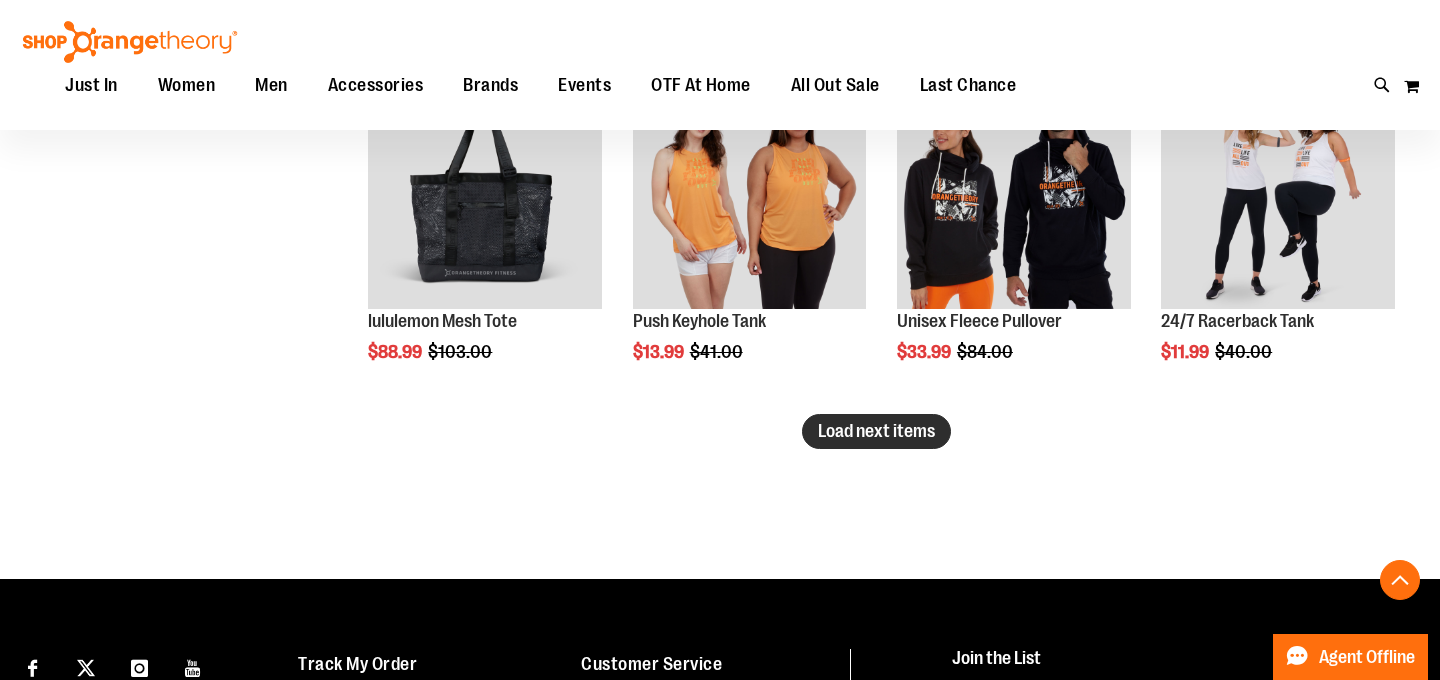click on "Load next items" at bounding box center [876, 431] 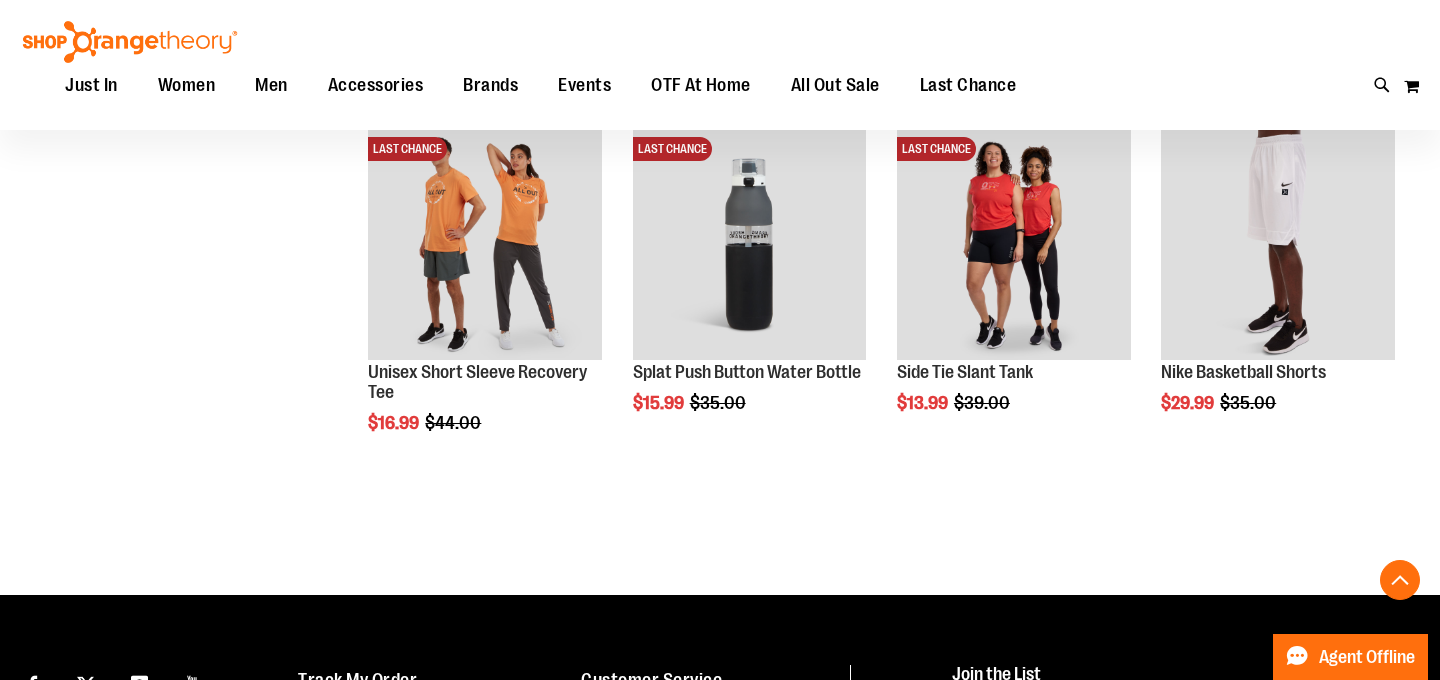 scroll, scrollTop: 5152, scrollLeft: 0, axis: vertical 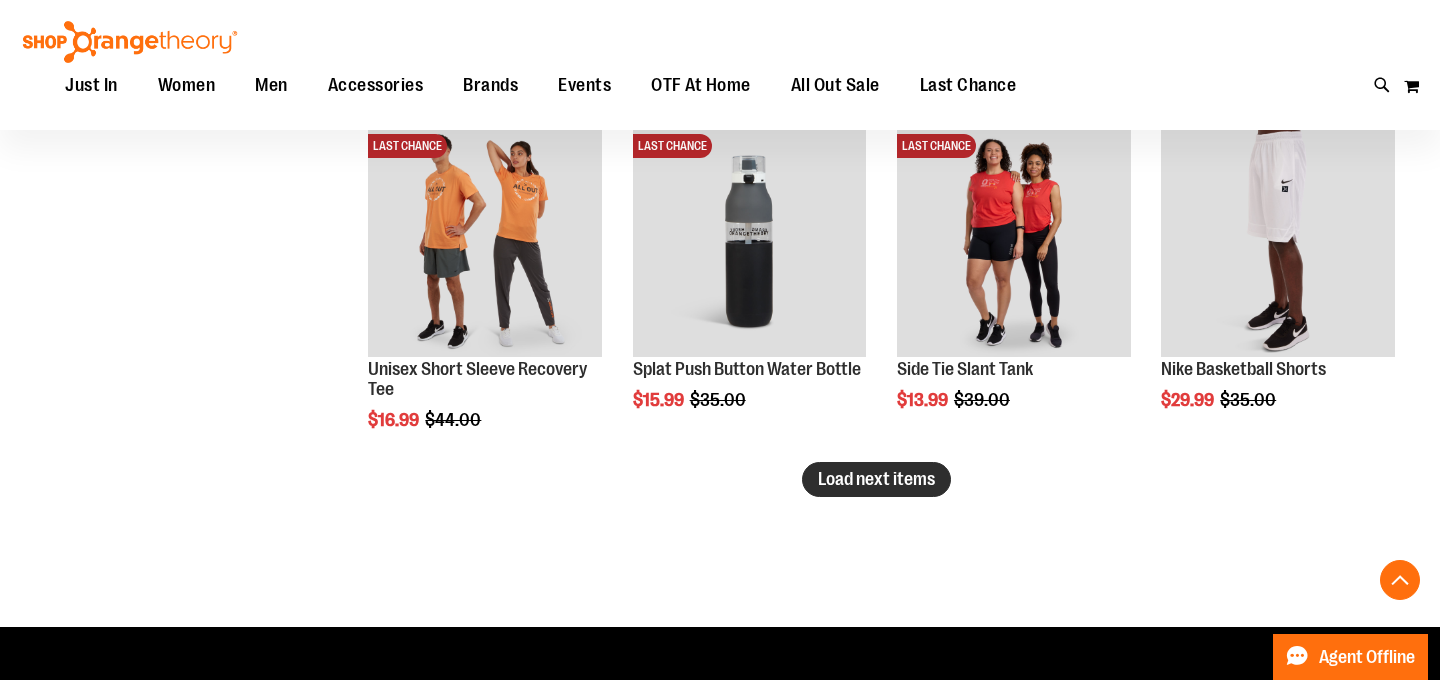 click on "Load next items" at bounding box center [876, 479] 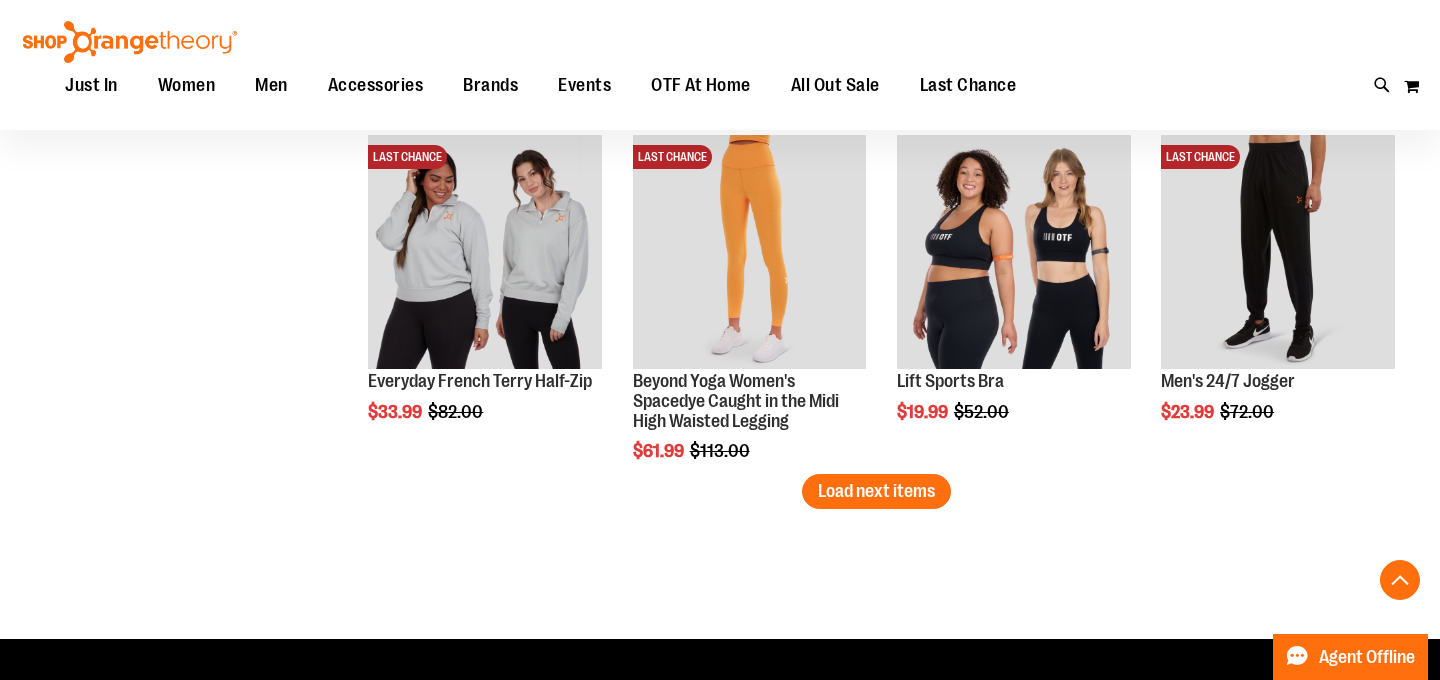 scroll, scrollTop: 6156, scrollLeft: 0, axis: vertical 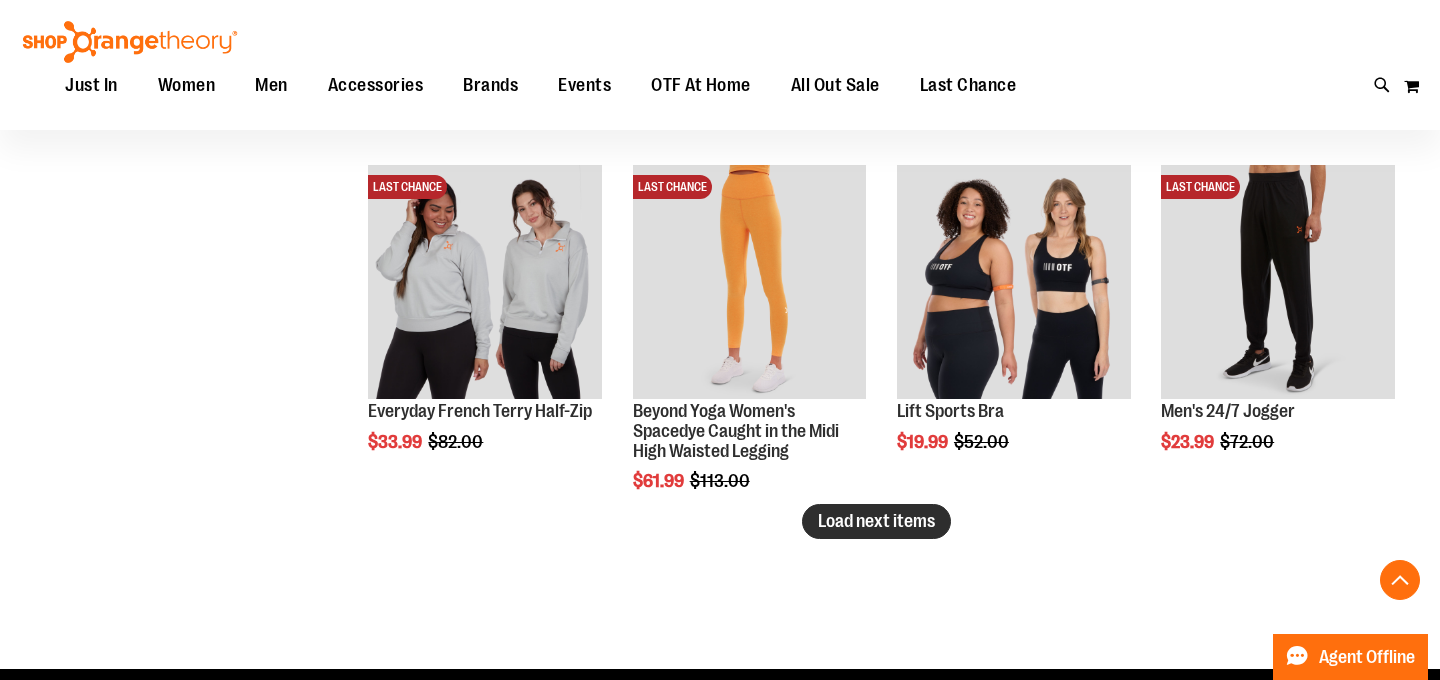 click on "Load next items" at bounding box center (876, 521) 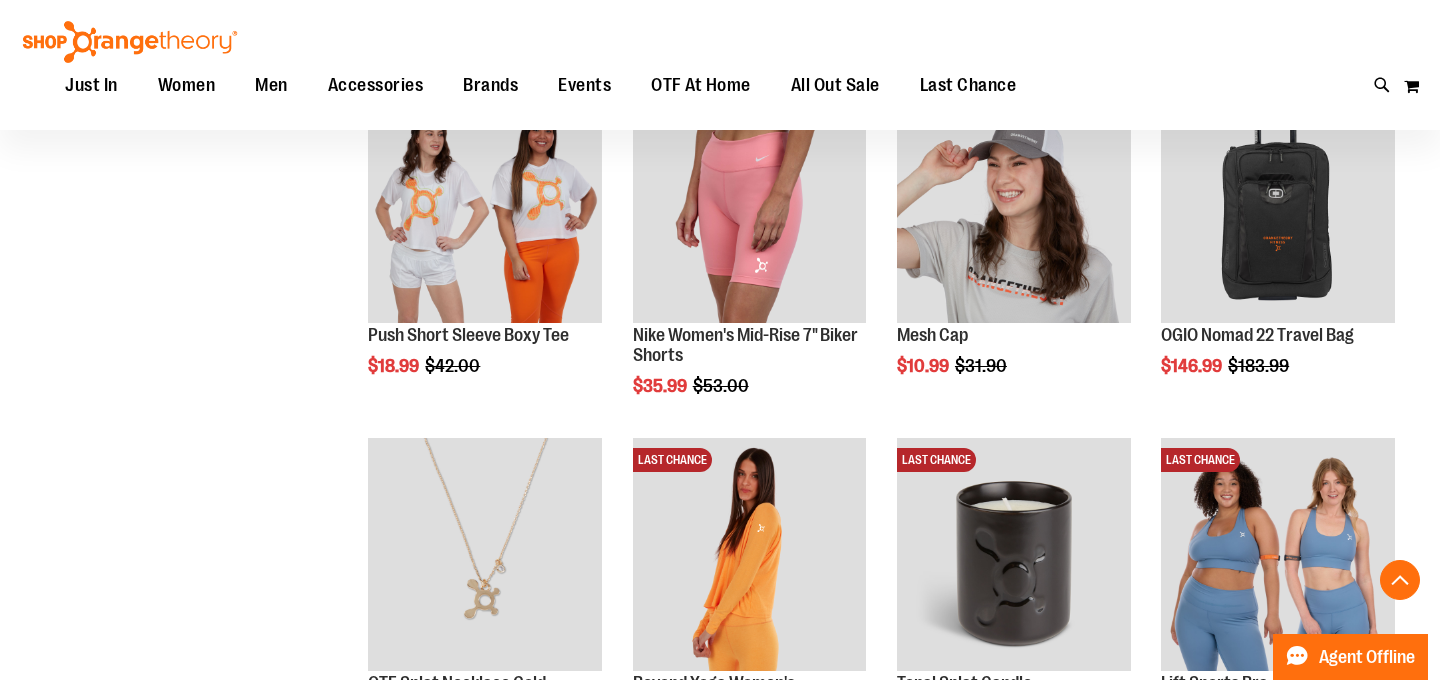 scroll, scrollTop: 7224, scrollLeft: 0, axis: vertical 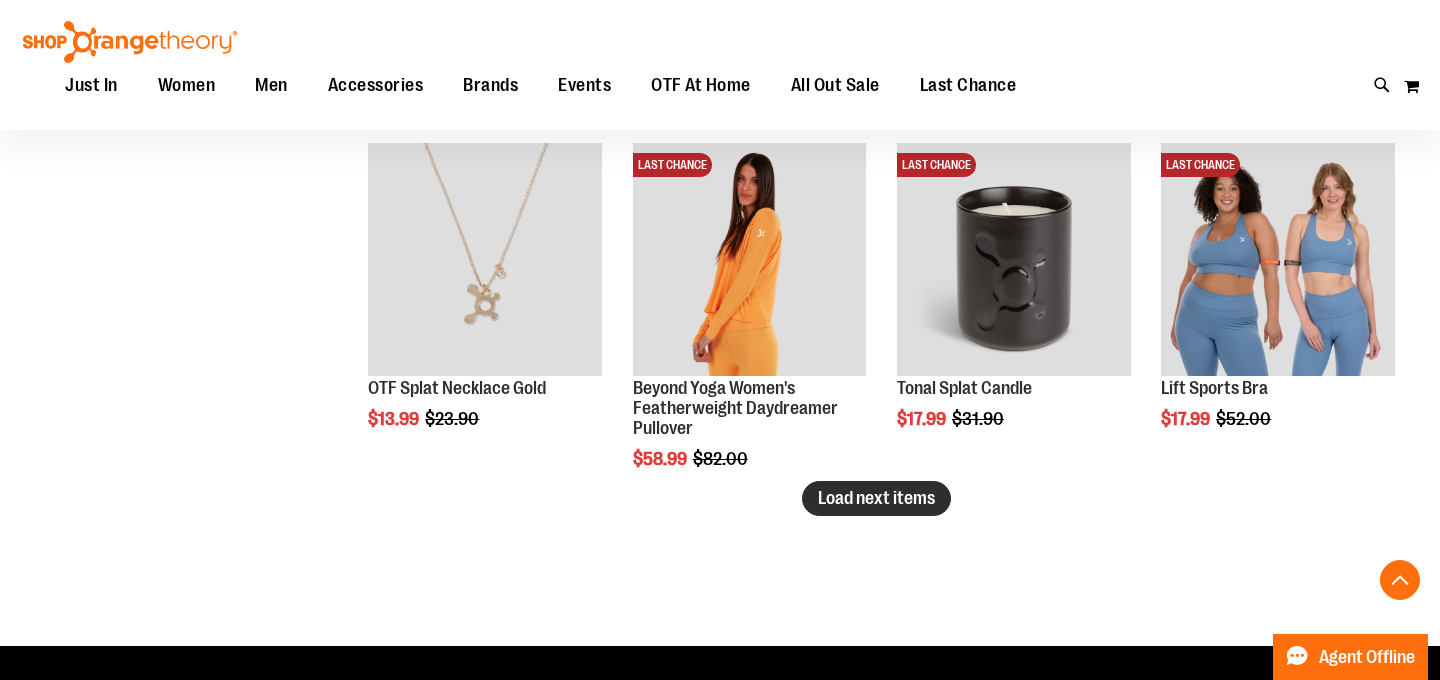click on "Load next items" at bounding box center [876, 498] 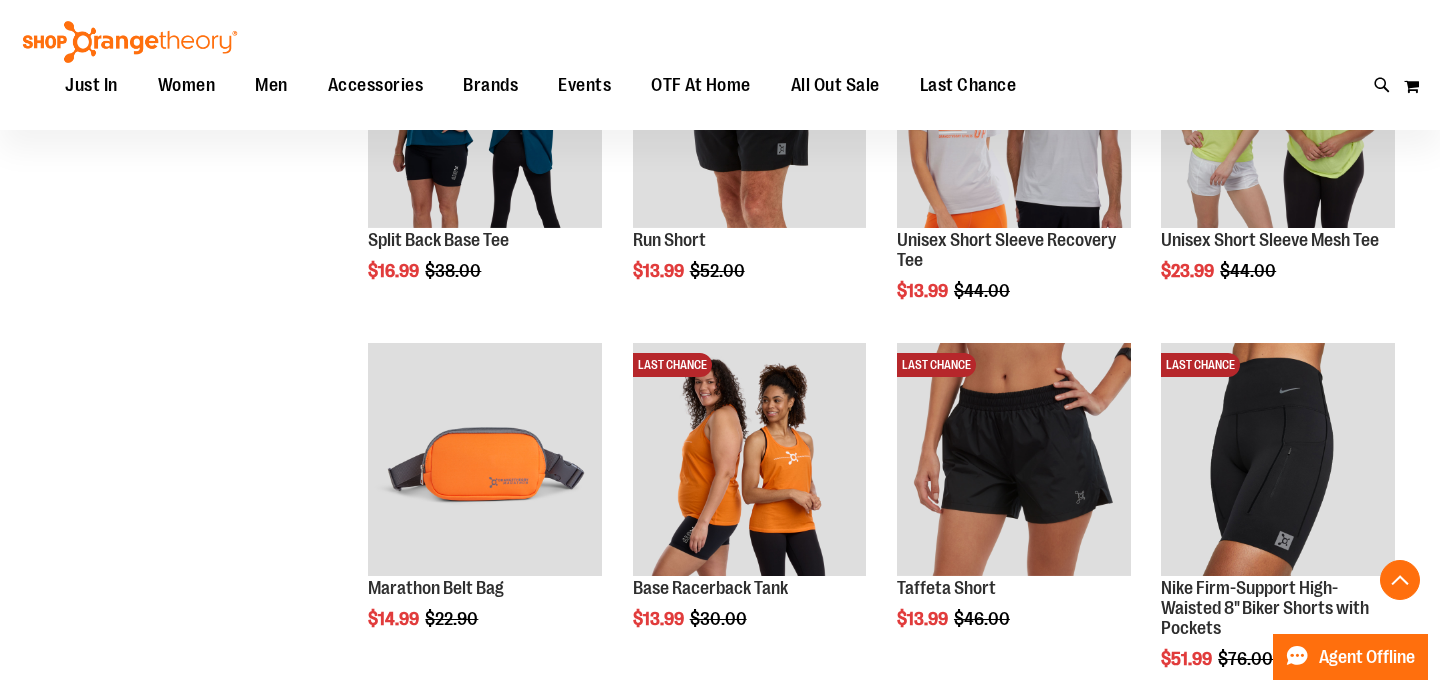 scroll, scrollTop: 7723, scrollLeft: 0, axis: vertical 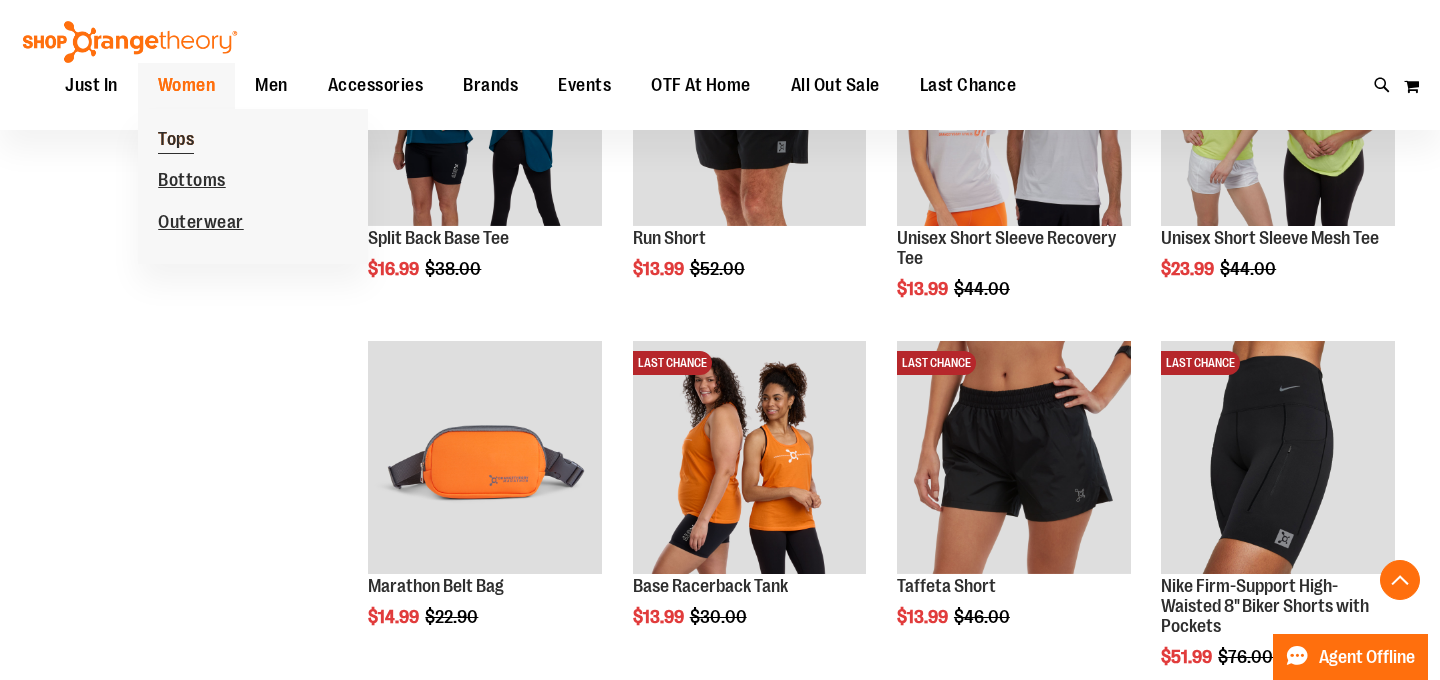 click on "Tops" at bounding box center [176, 141] 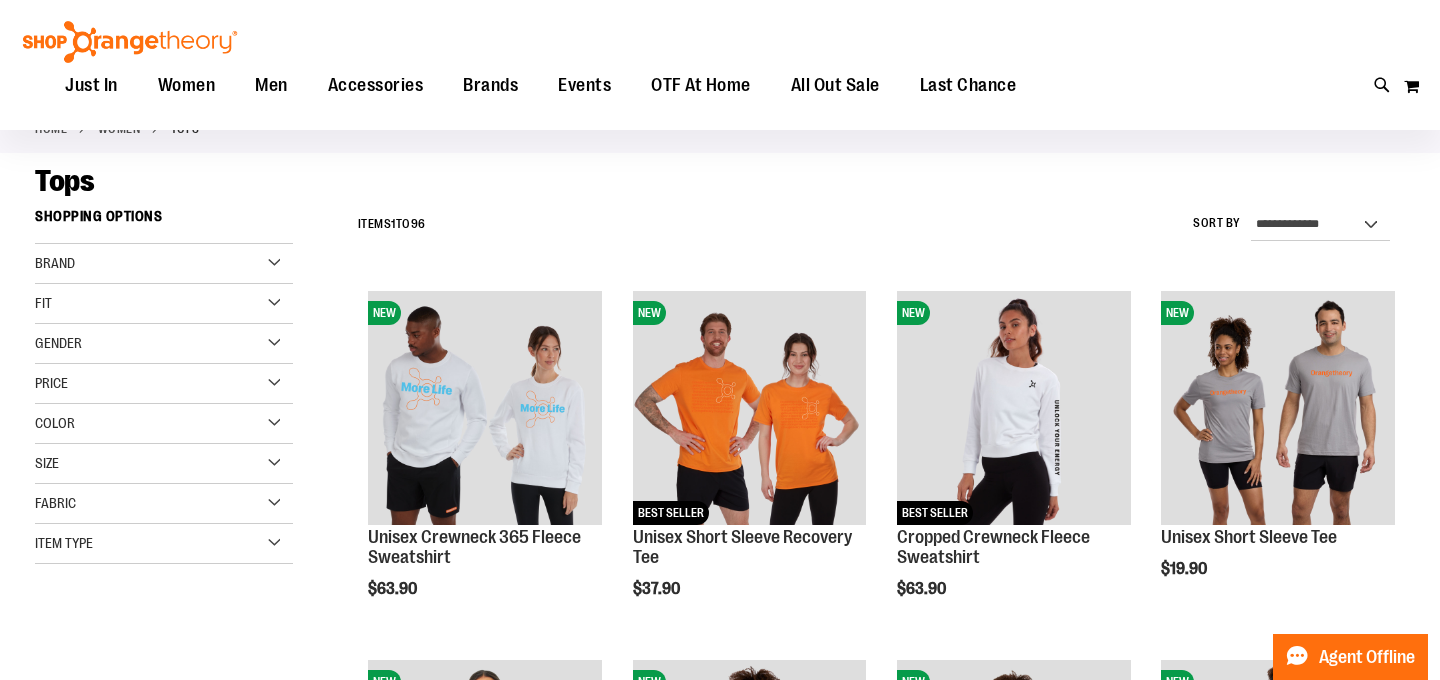 scroll, scrollTop: 104, scrollLeft: 0, axis: vertical 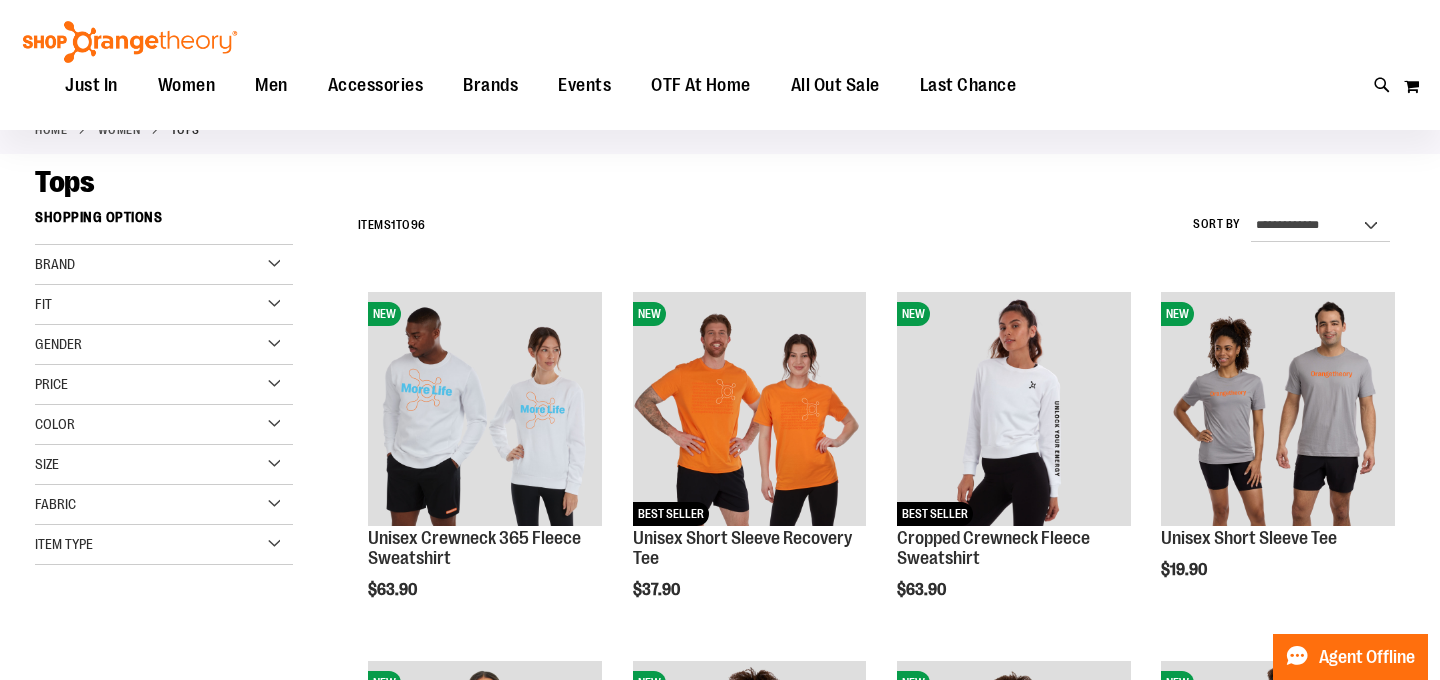 click on "Brand" at bounding box center [164, 265] 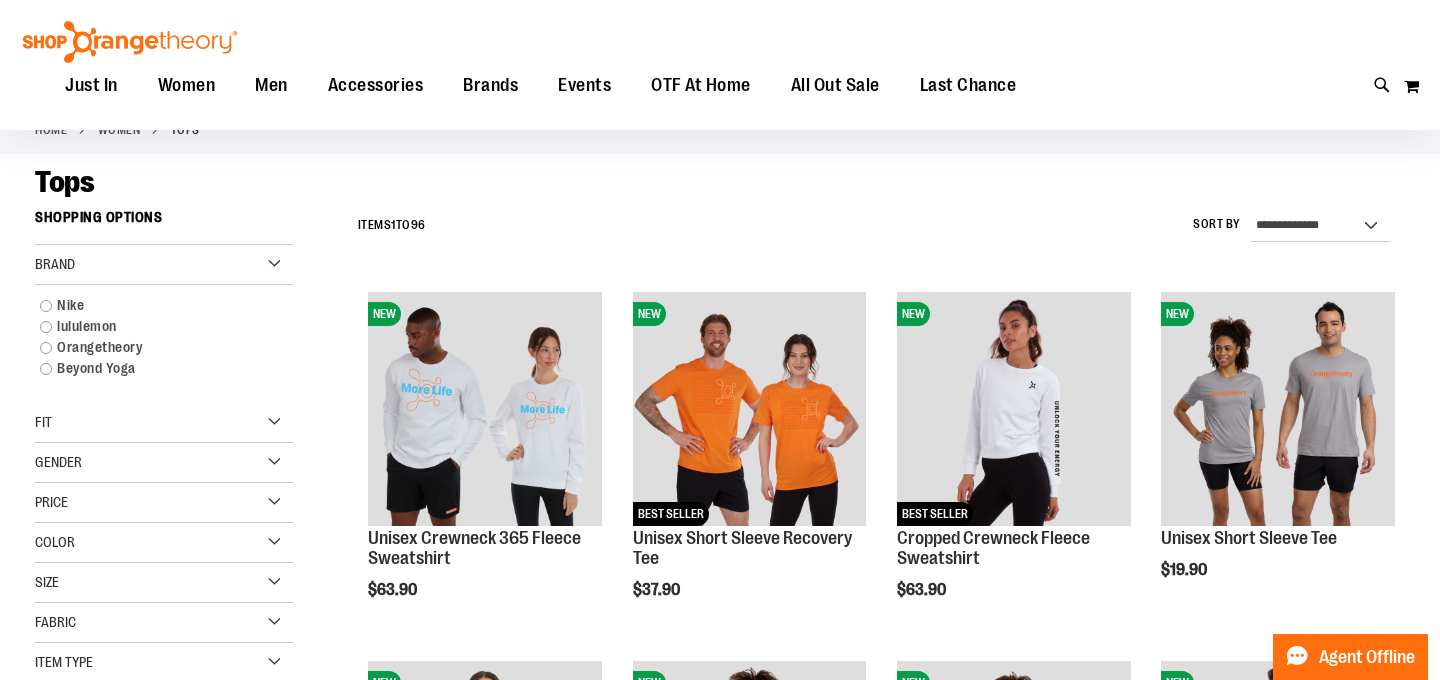 click on "Brand" at bounding box center (164, 265) 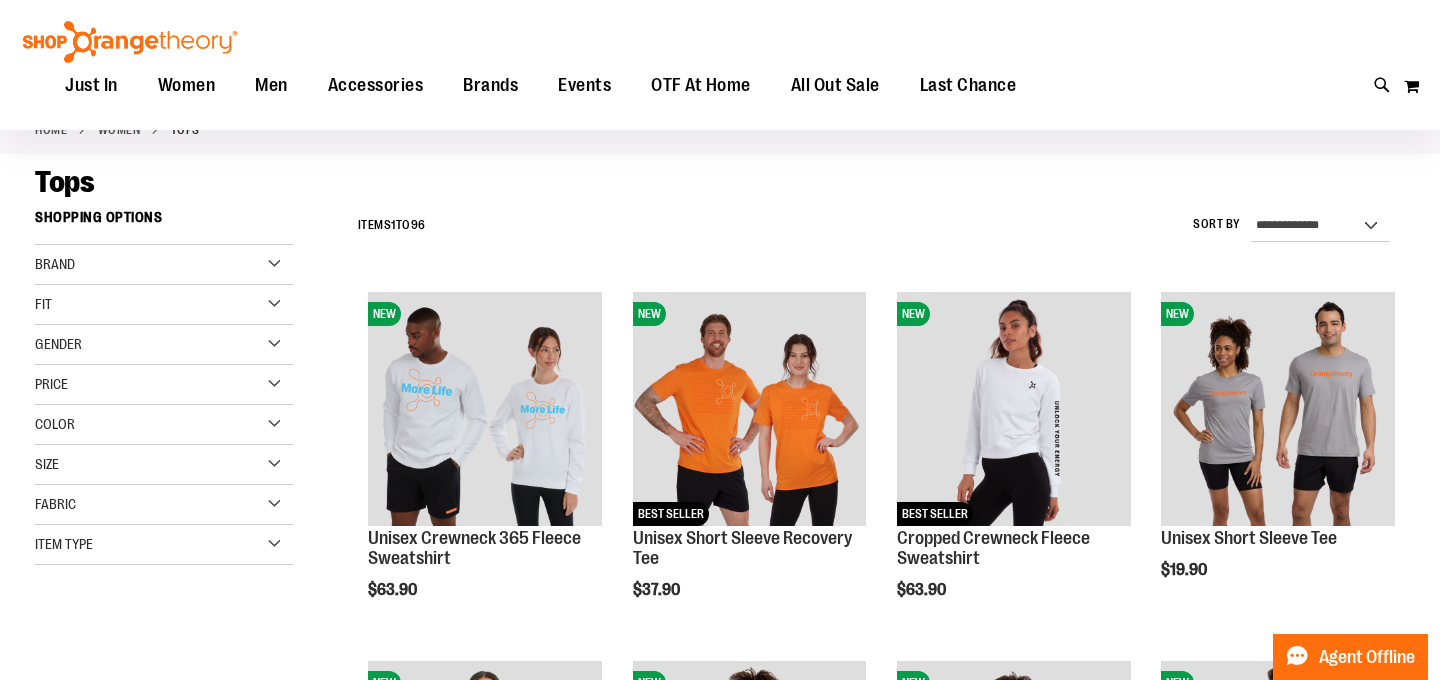 click on "Item Type" at bounding box center [164, 545] 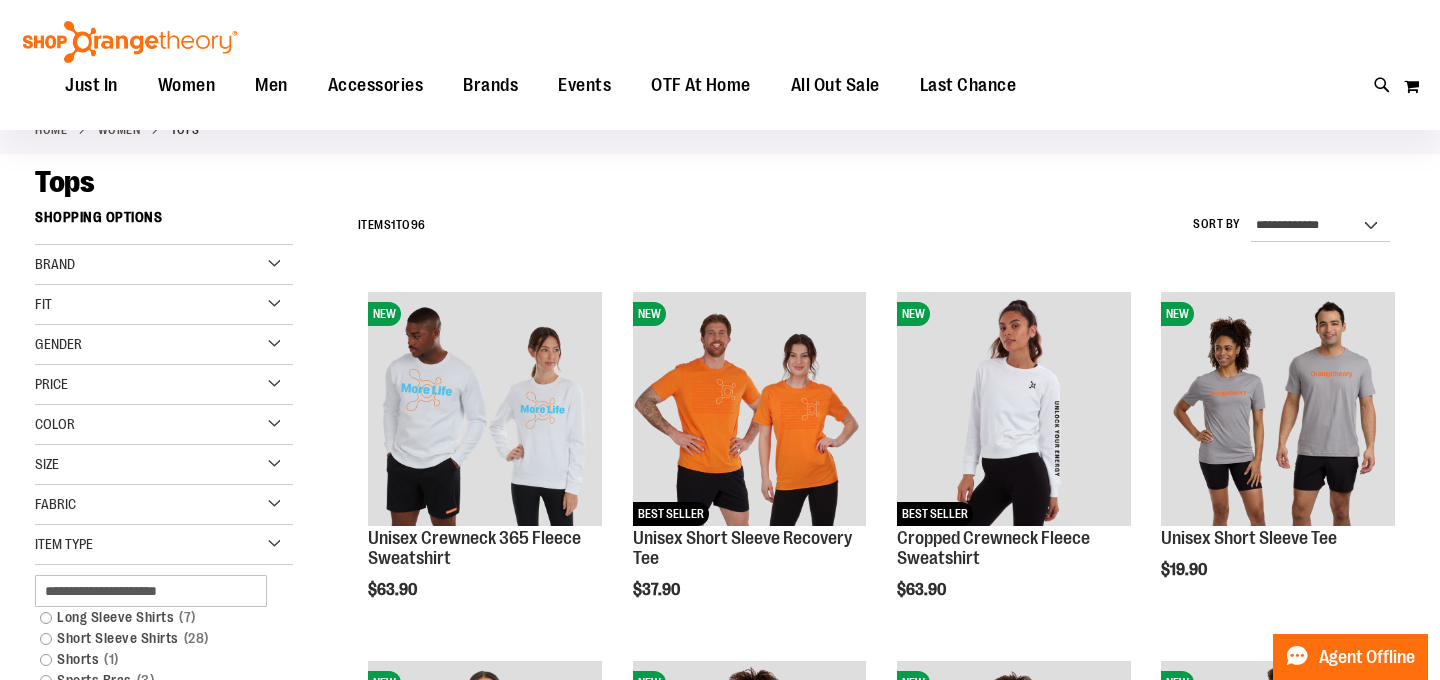 scroll, scrollTop: 317, scrollLeft: 0, axis: vertical 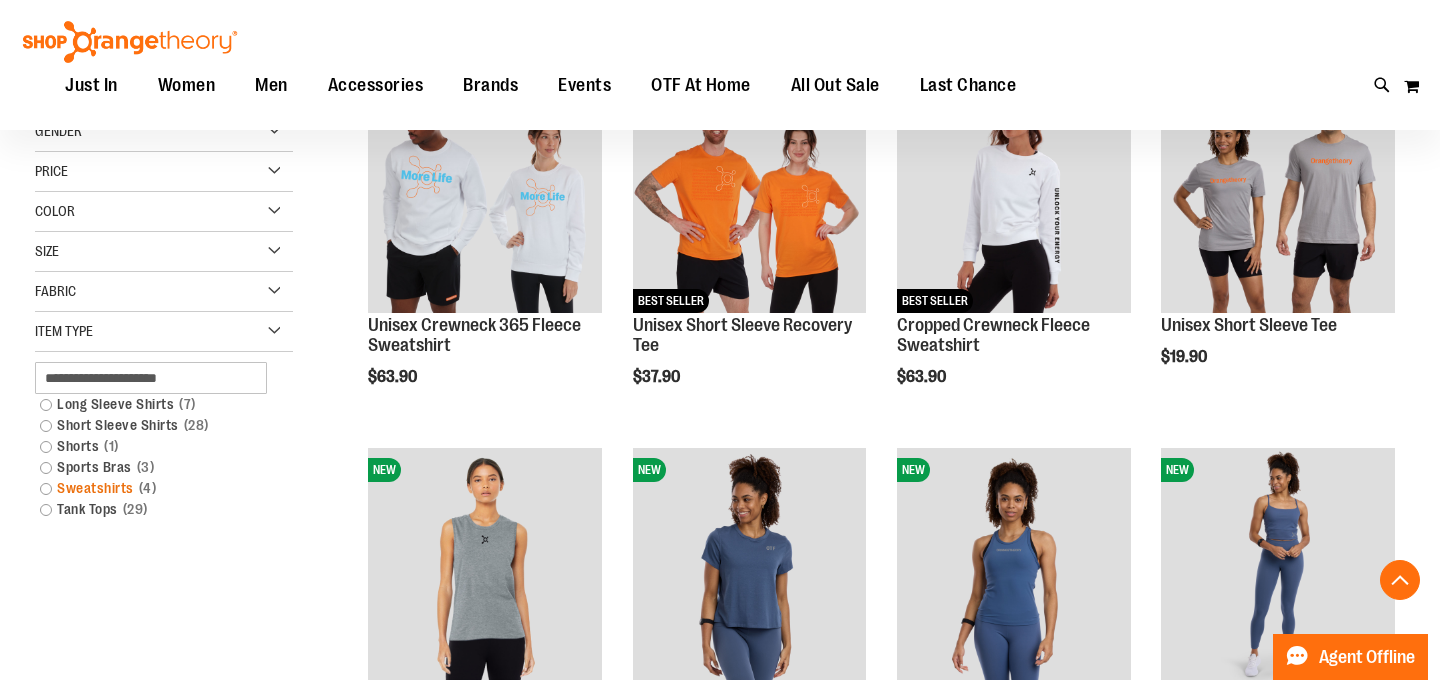 click on "Sweatshirts                                             4
items" at bounding box center (154, 488) 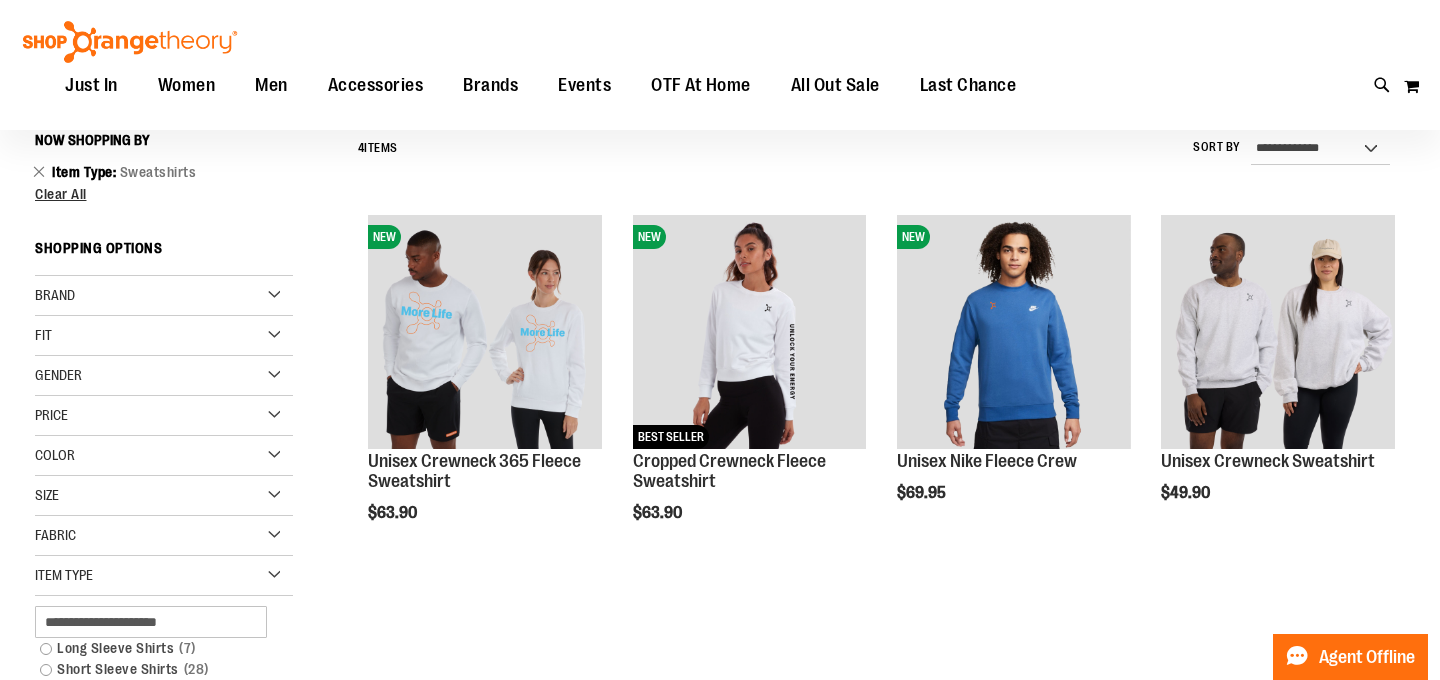 scroll, scrollTop: 175, scrollLeft: 0, axis: vertical 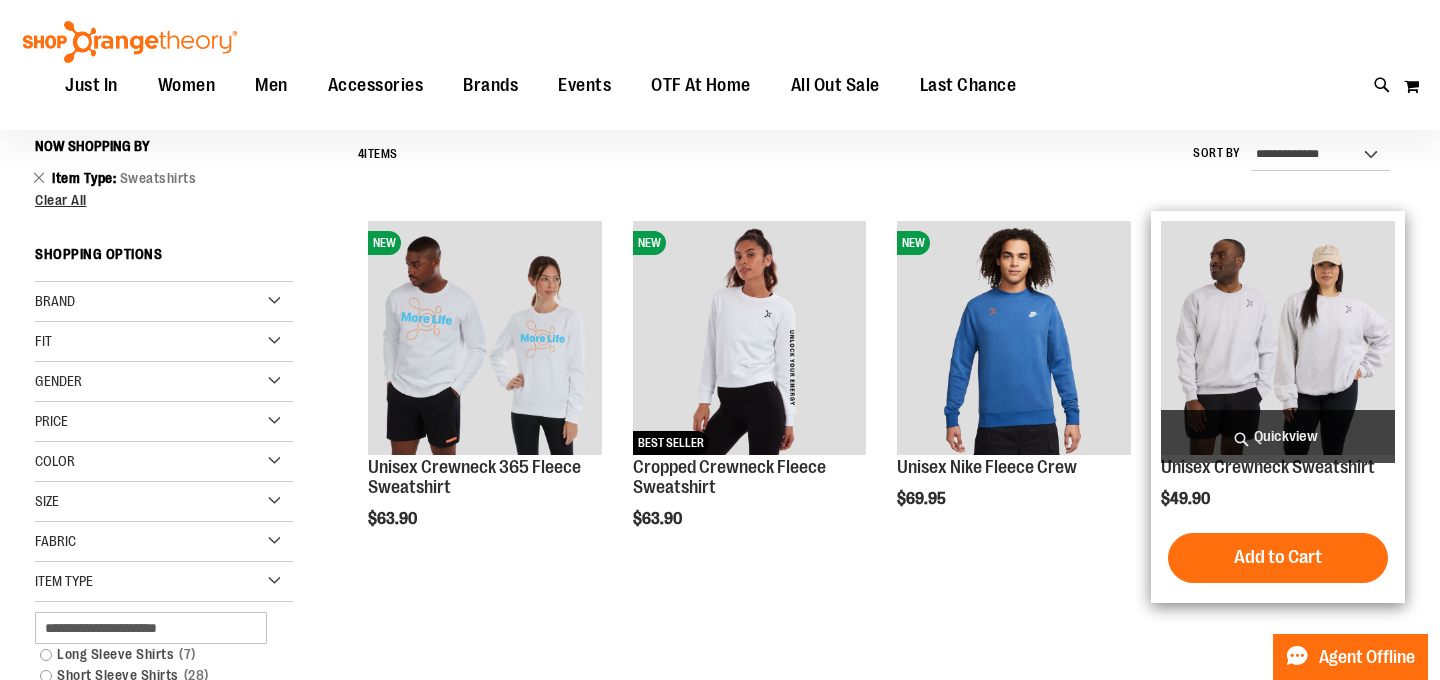 click at bounding box center (1278, 338) 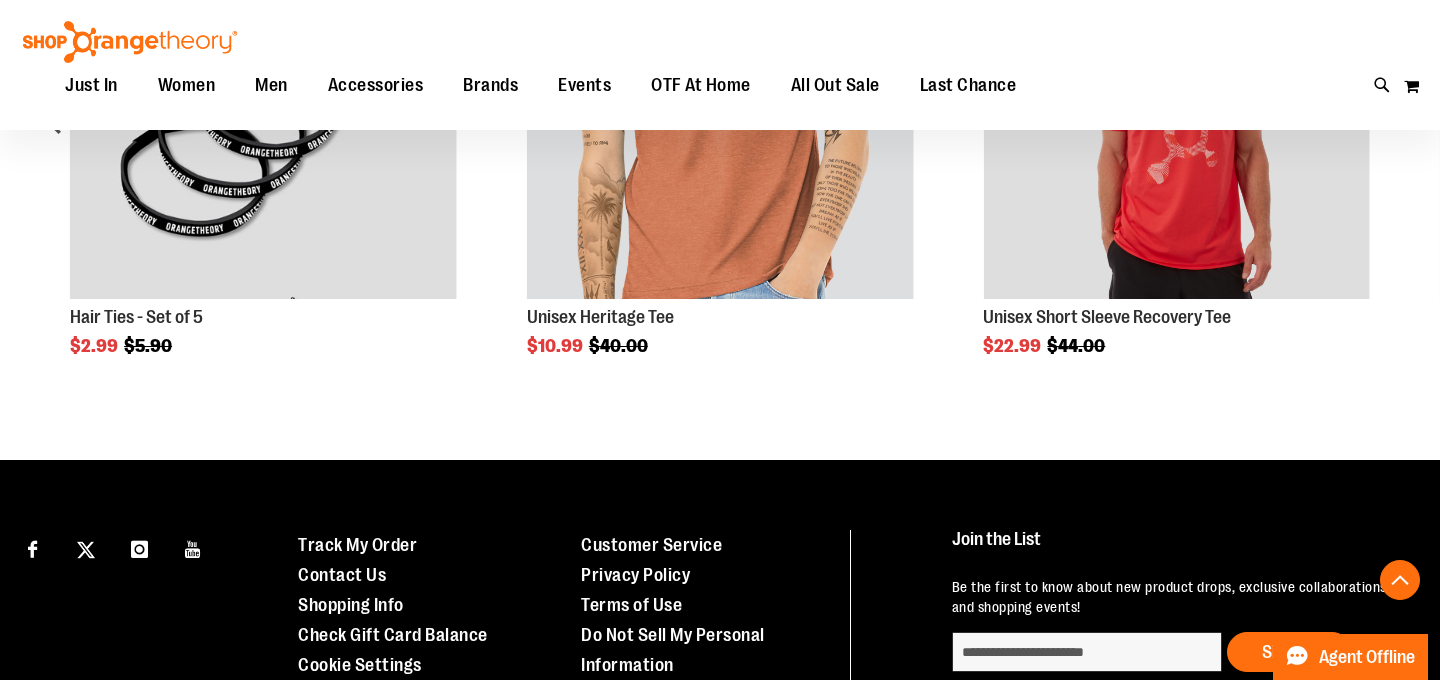 scroll, scrollTop: 1380, scrollLeft: 0, axis: vertical 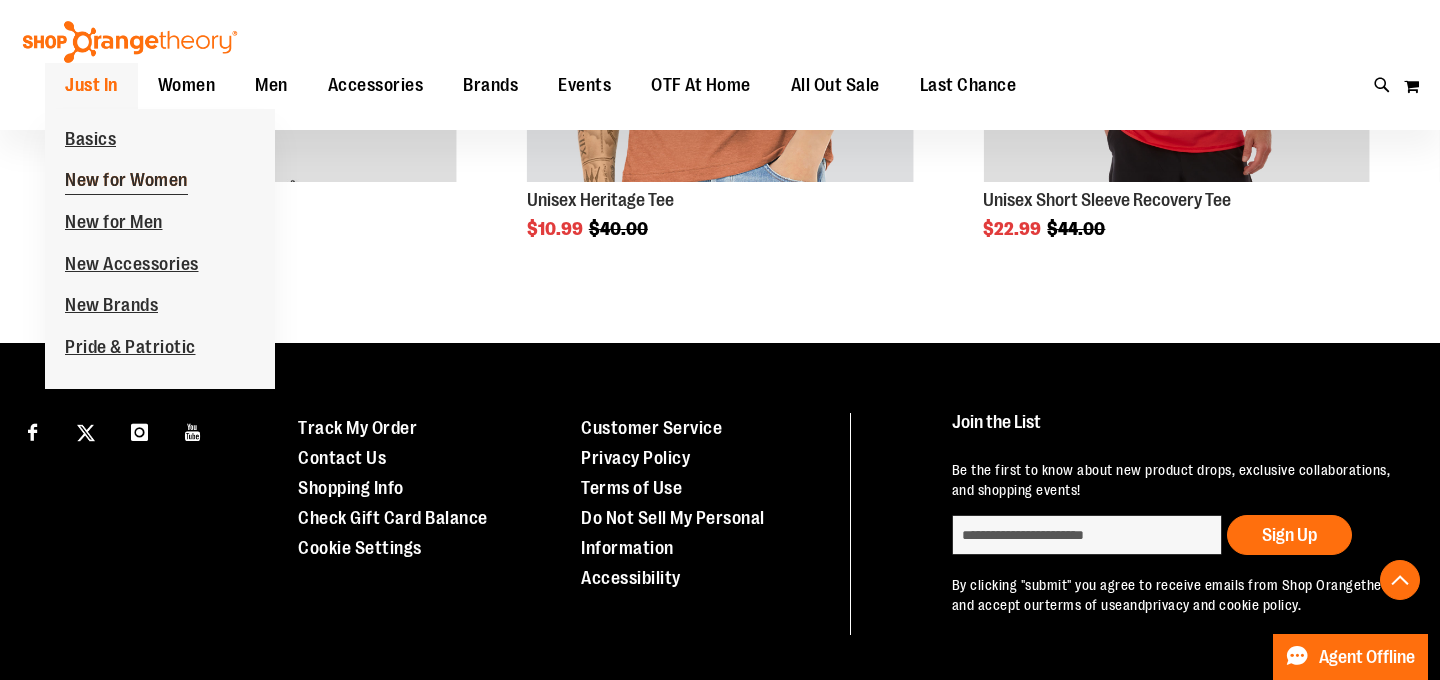 click on "New for Women" at bounding box center [126, 182] 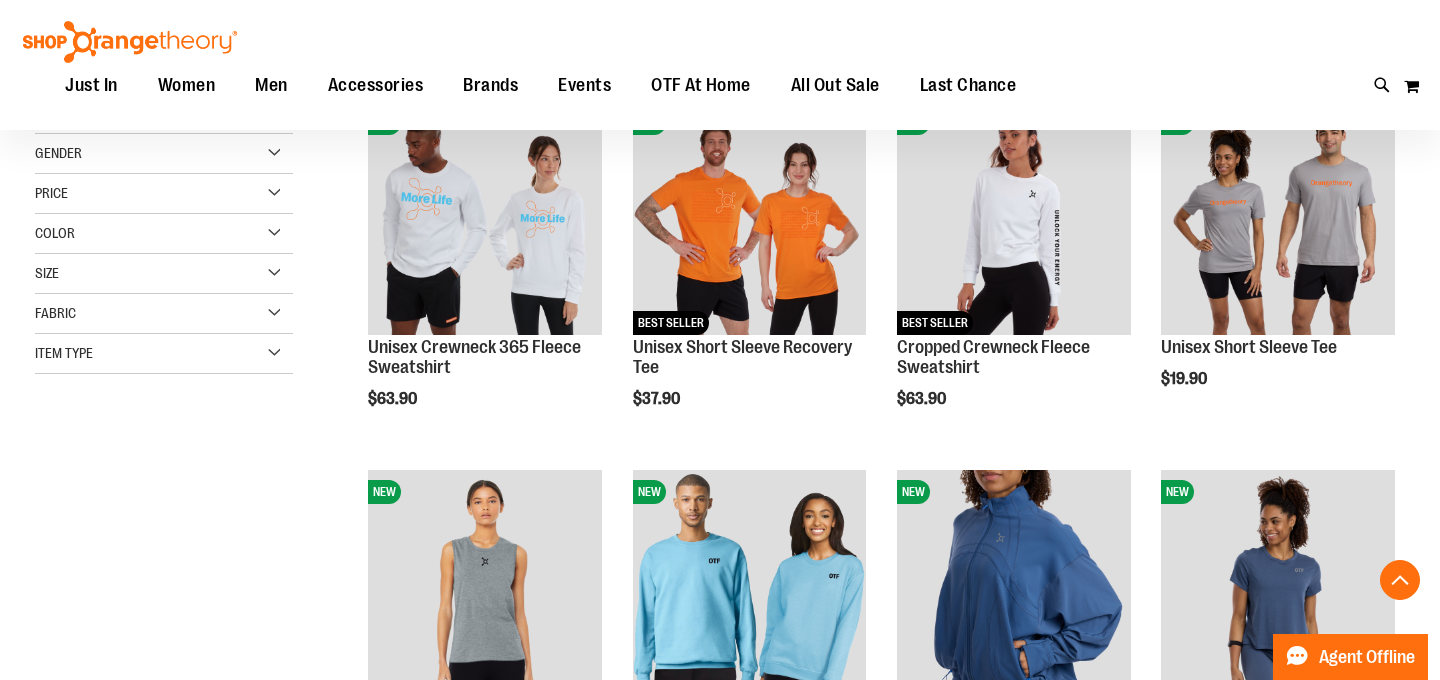 scroll, scrollTop: 435, scrollLeft: 0, axis: vertical 